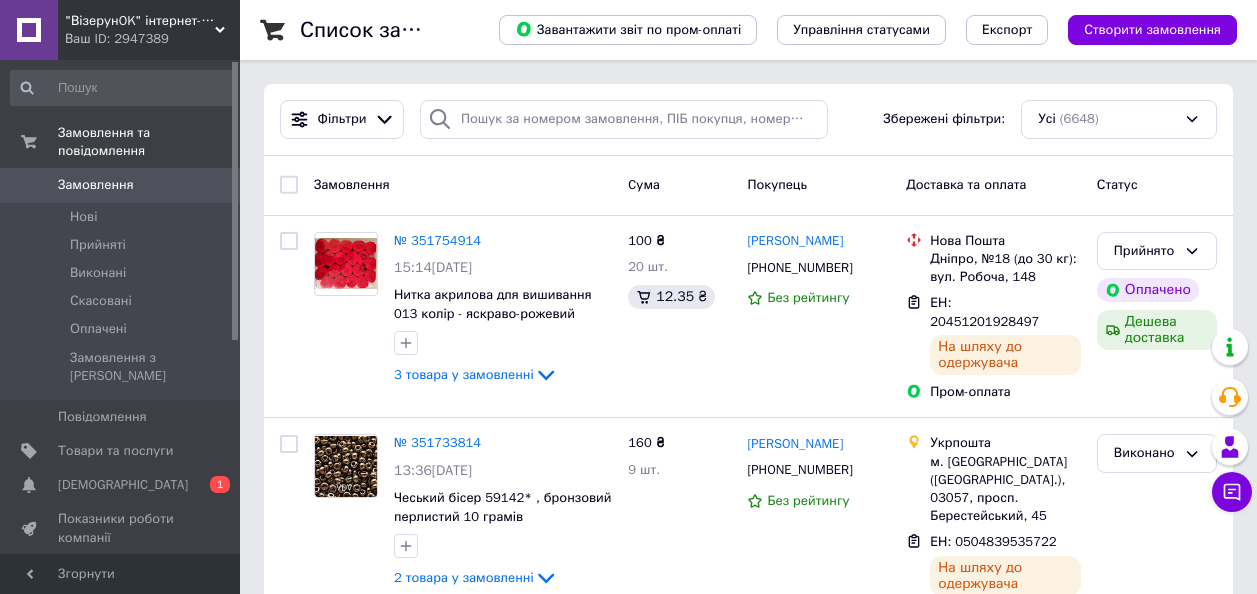 scroll, scrollTop: 0, scrollLeft: 0, axis: both 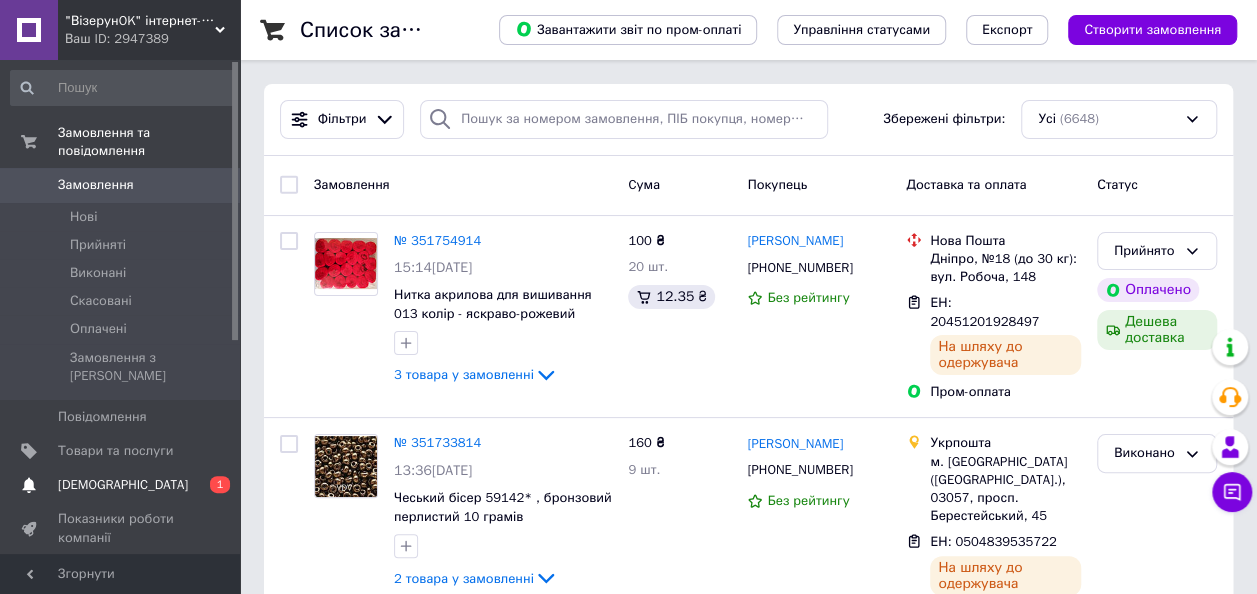 click on "[DEMOGRAPHIC_DATA]" at bounding box center [123, 485] 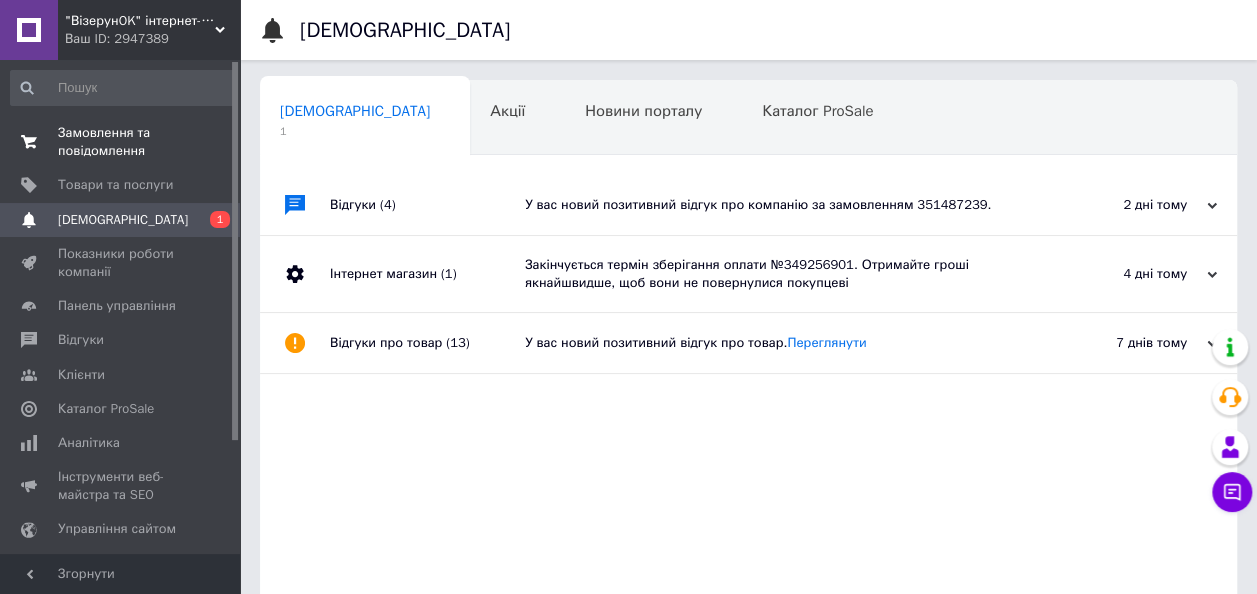 click on "Замовлення та повідомлення" at bounding box center (121, 142) 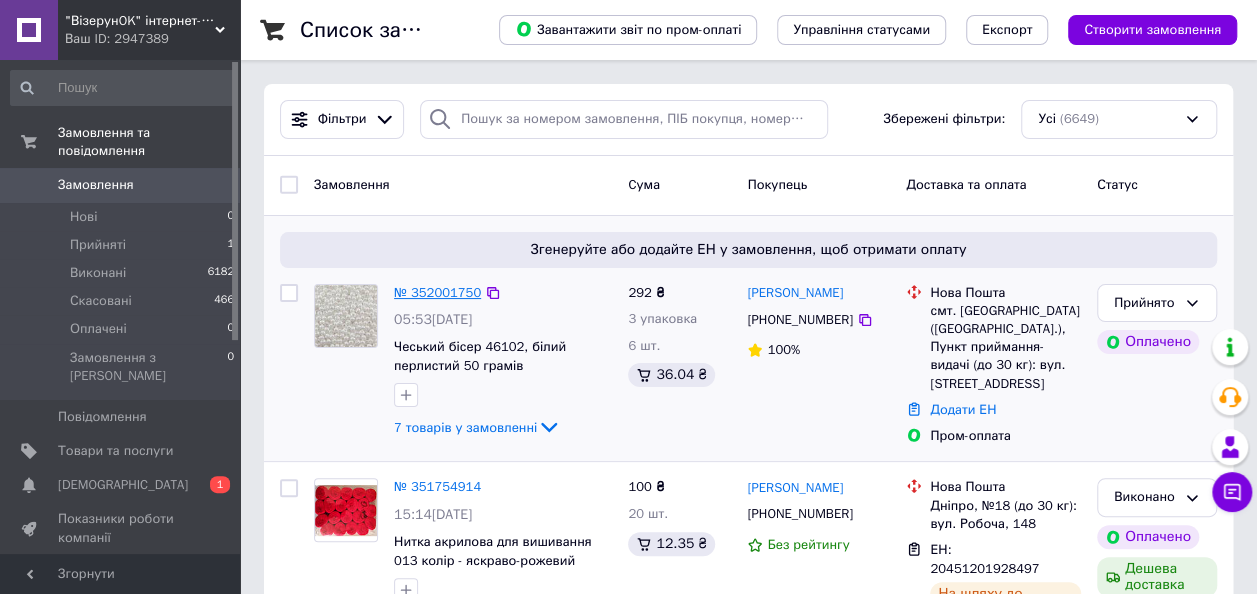 click on "№ 352001750" at bounding box center [437, 292] 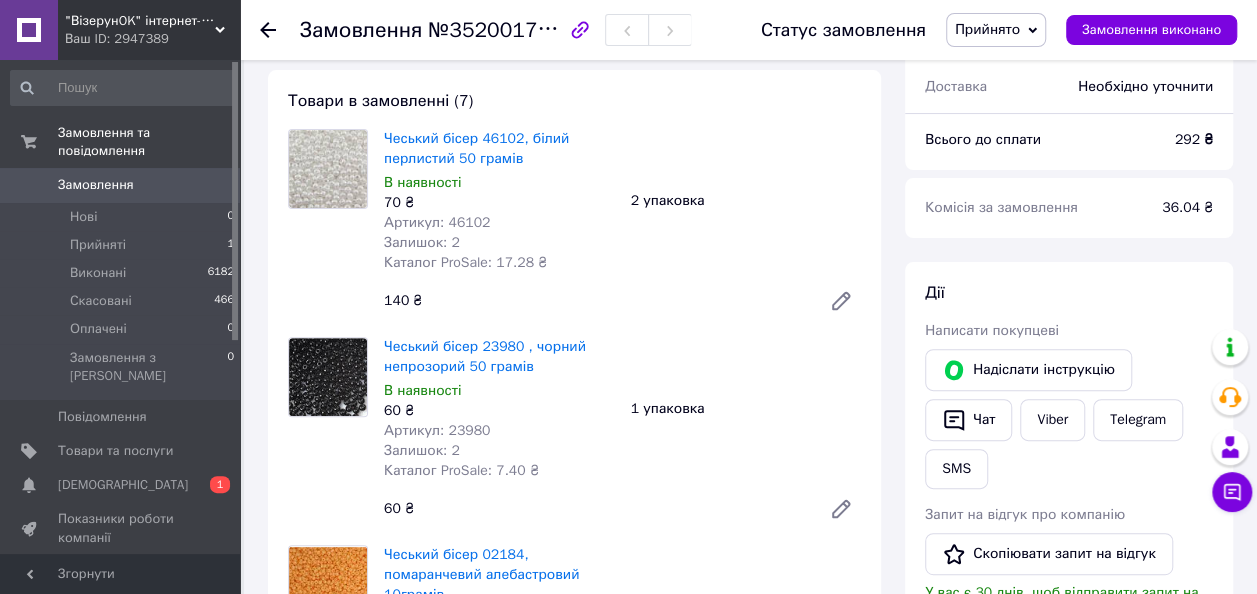 scroll, scrollTop: 160, scrollLeft: 0, axis: vertical 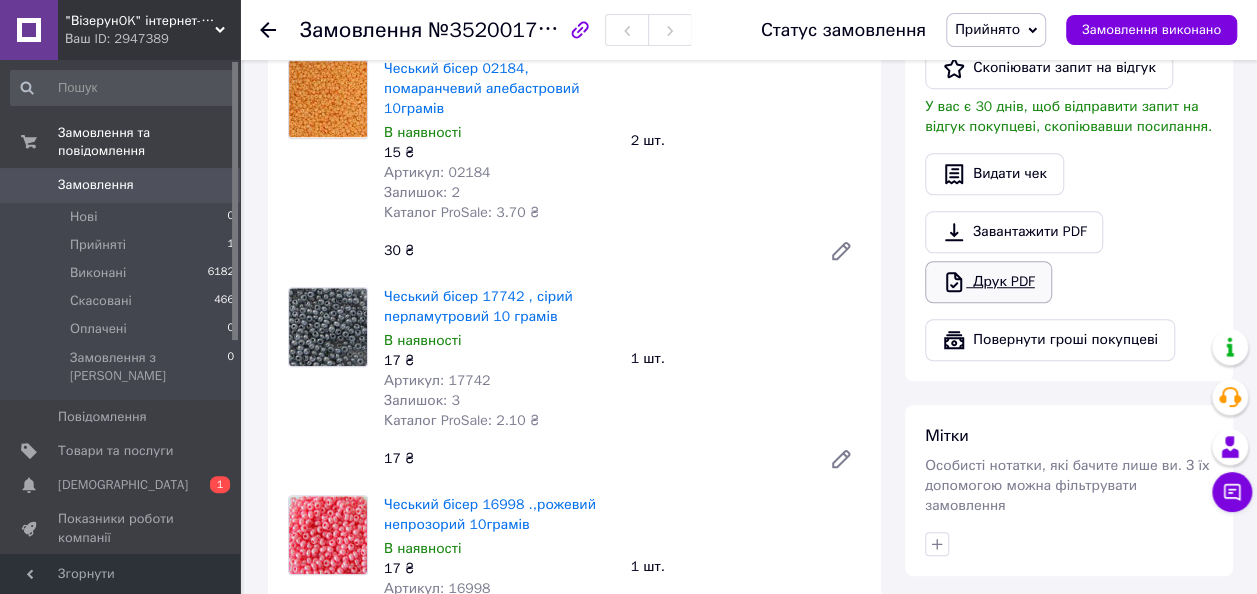 click on "Друк PDF" at bounding box center [988, 282] 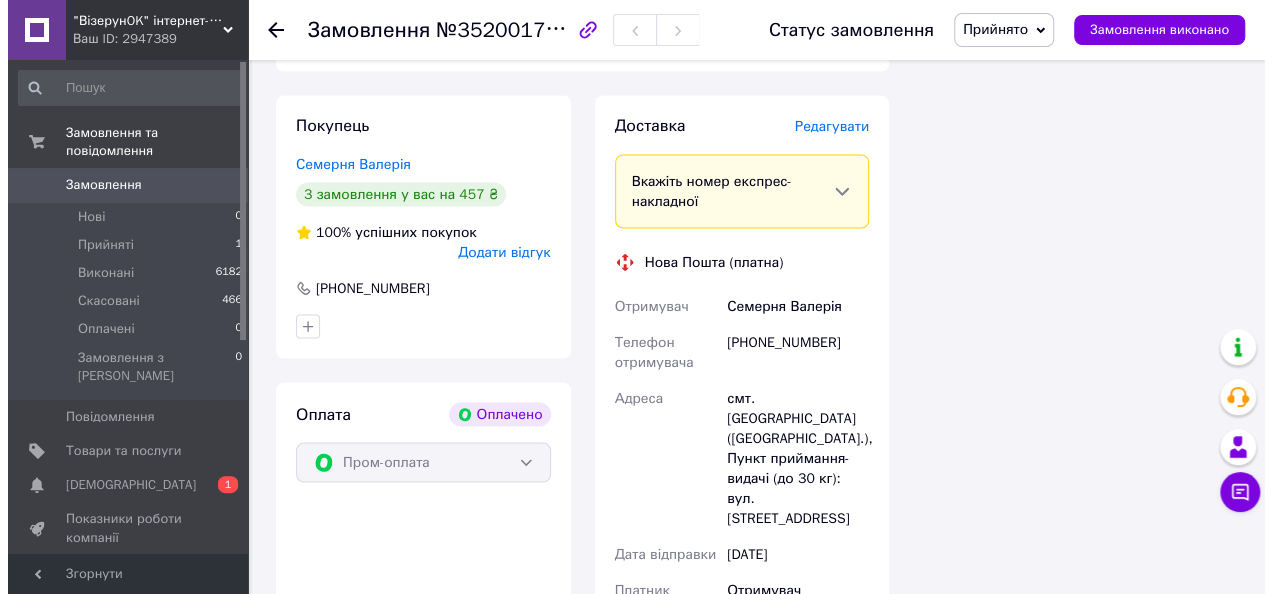 scroll, scrollTop: 1734, scrollLeft: 0, axis: vertical 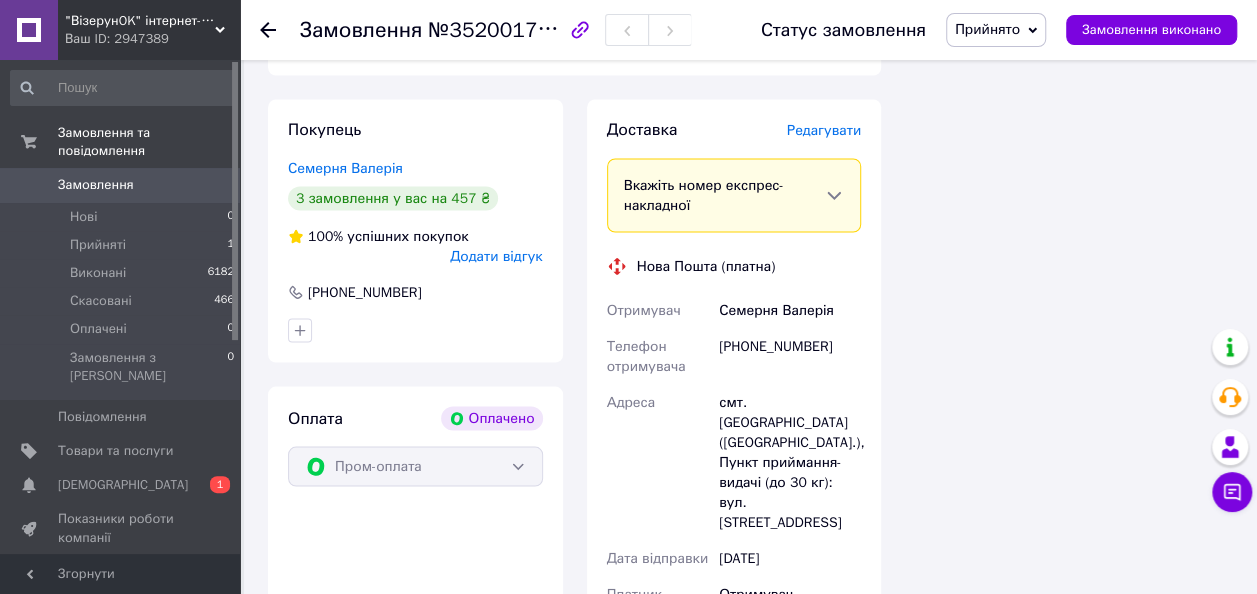 click on "Редагувати" at bounding box center [824, 130] 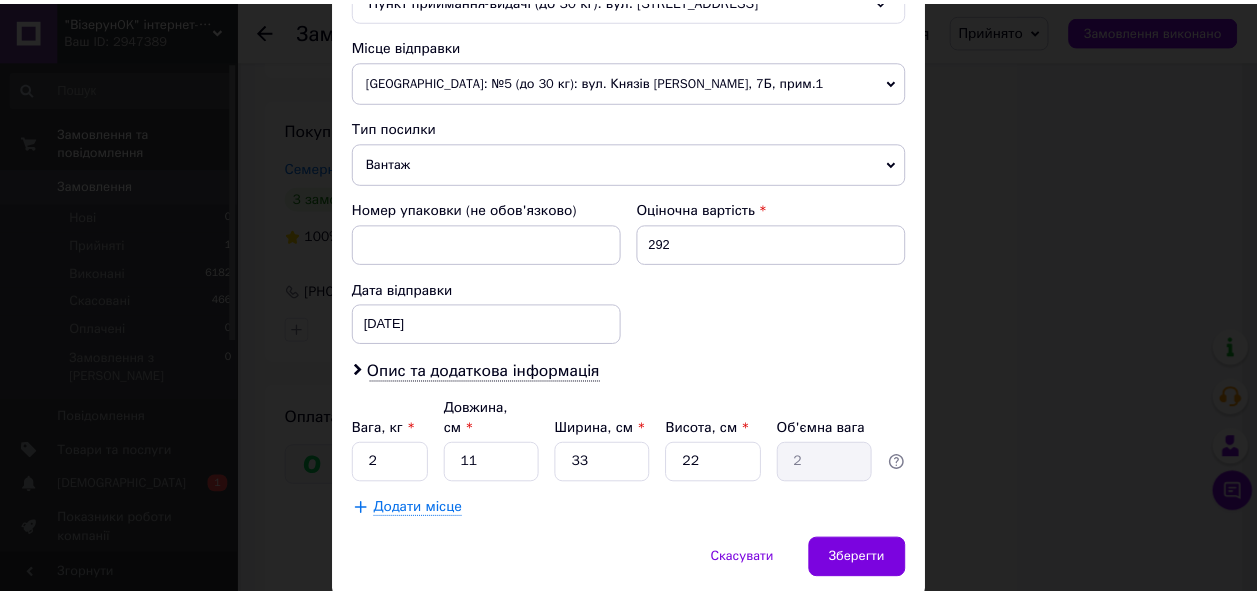 scroll, scrollTop: 706, scrollLeft: 0, axis: vertical 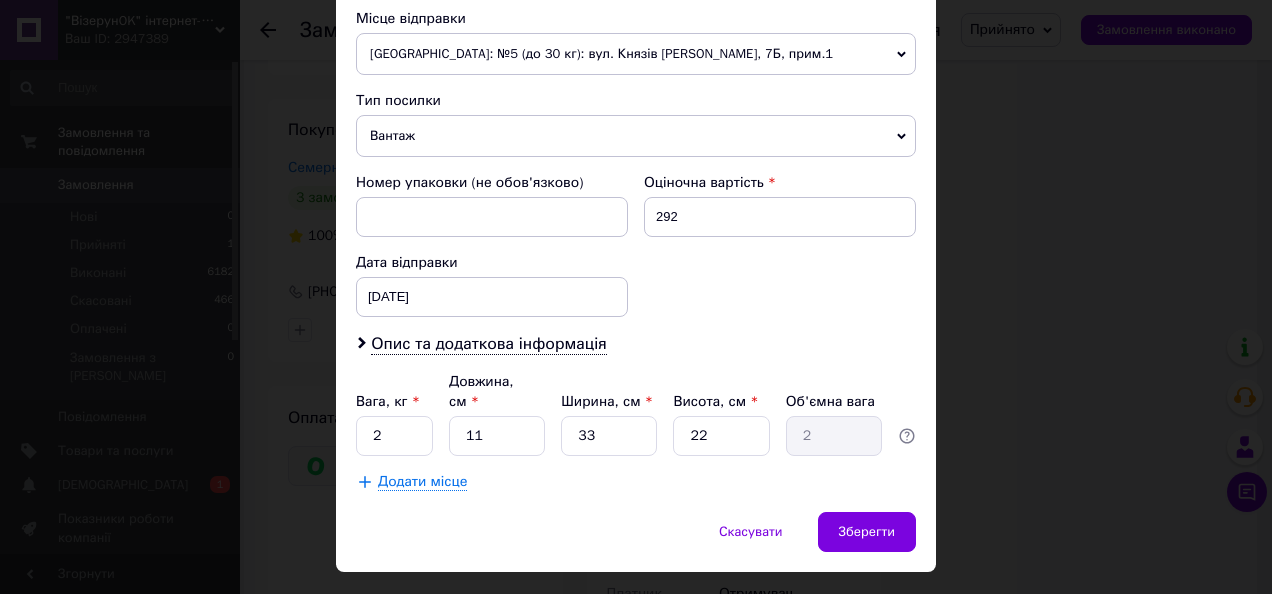 click on "Вантаж" at bounding box center [636, 136] 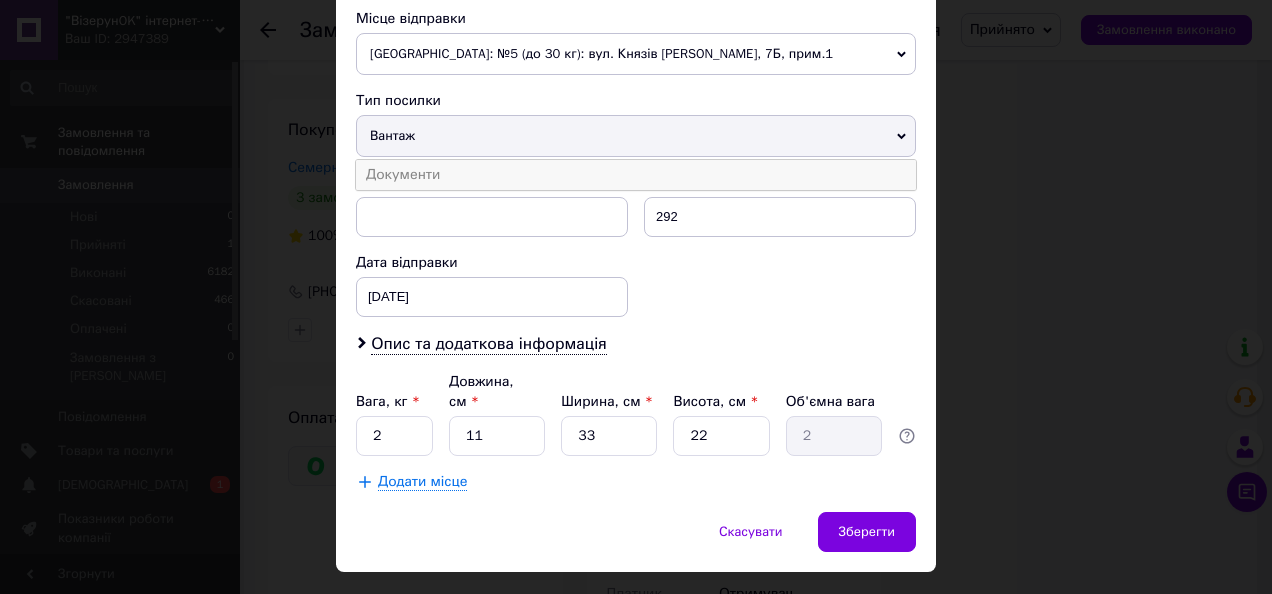 click on "Документи" at bounding box center (636, 175) 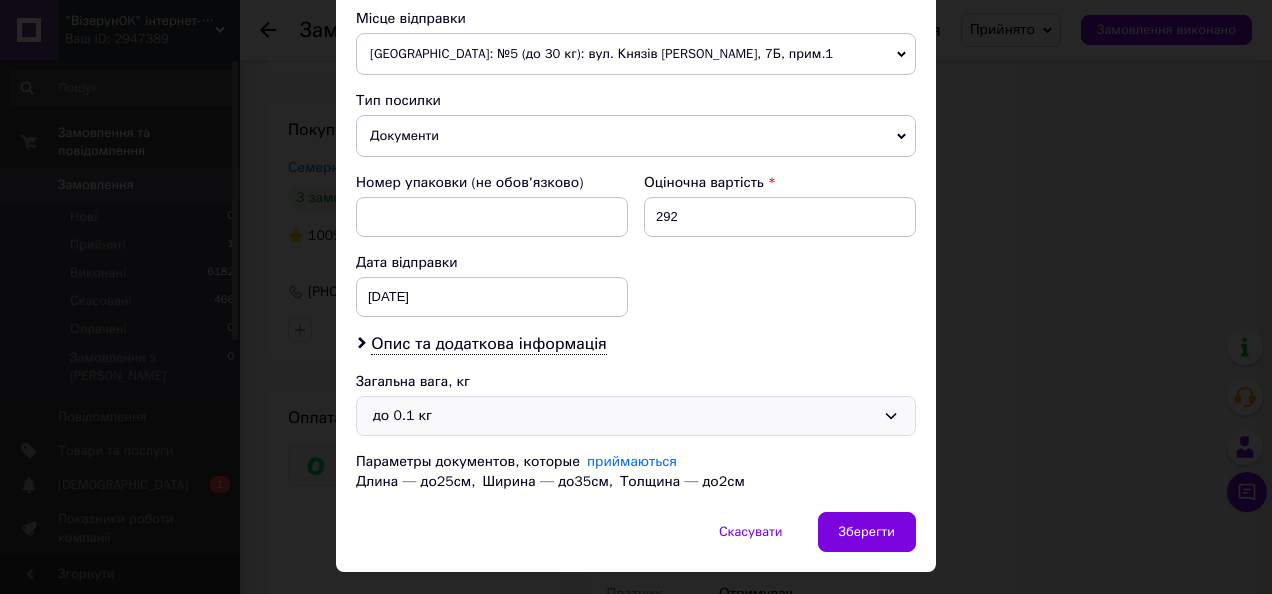 click on "до 0.1 кг" at bounding box center (624, 416) 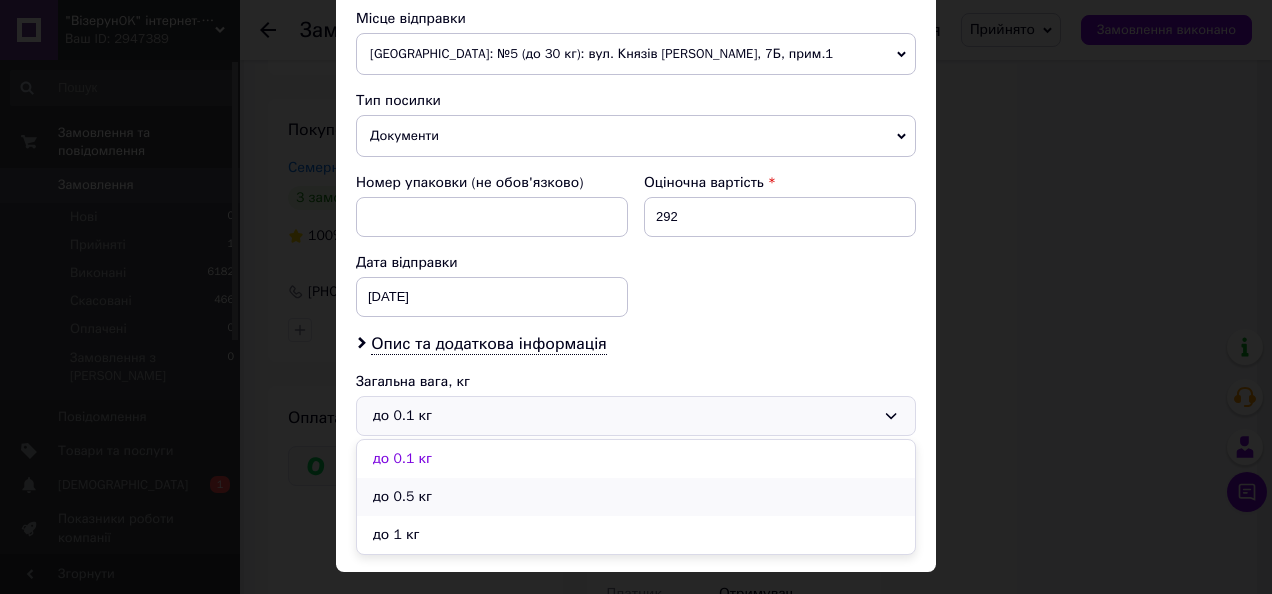 click on "до 0.5 кг" at bounding box center (636, 497) 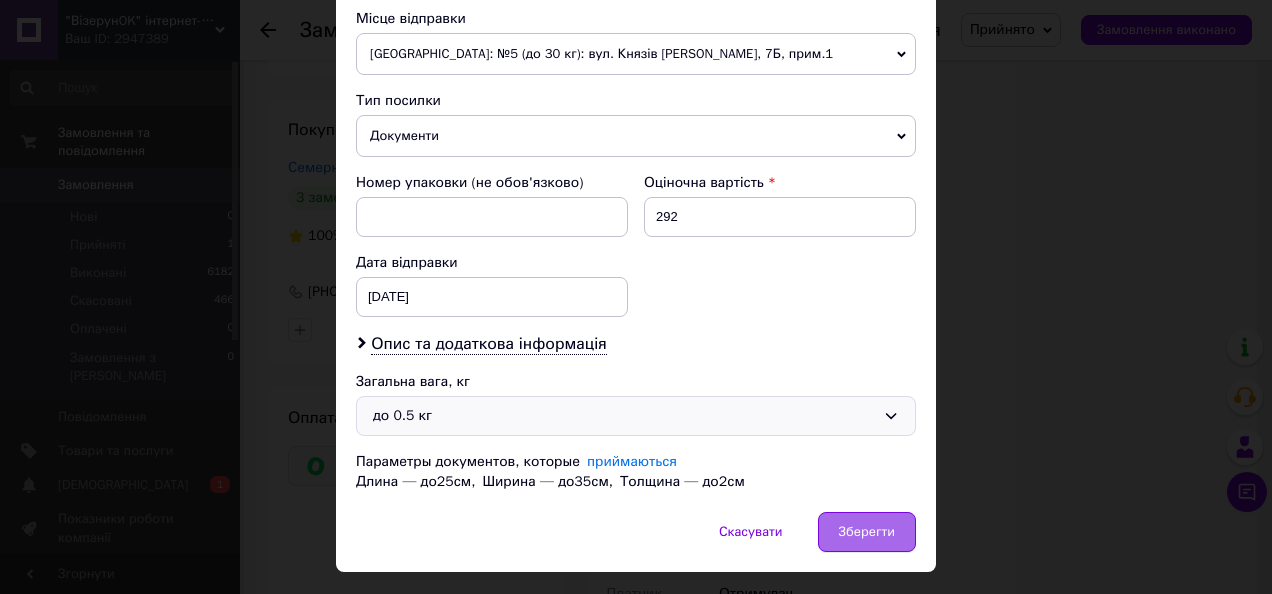 click on "Зберегти" at bounding box center (867, 532) 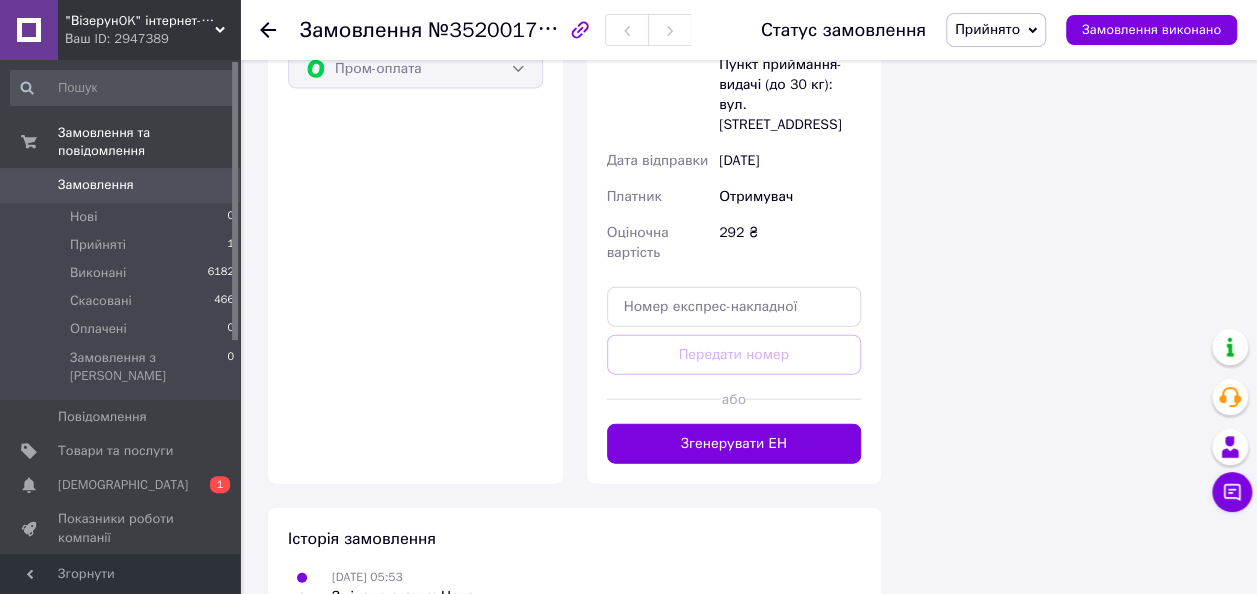 scroll, scrollTop: 2150, scrollLeft: 0, axis: vertical 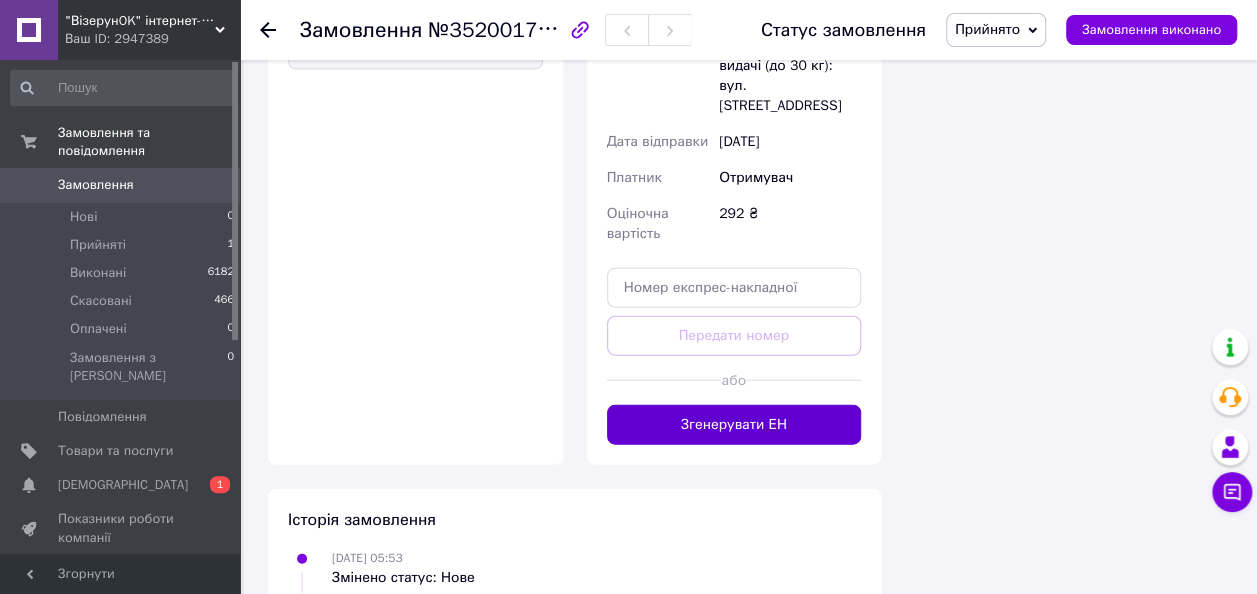 click on "Згенерувати ЕН" at bounding box center (734, 425) 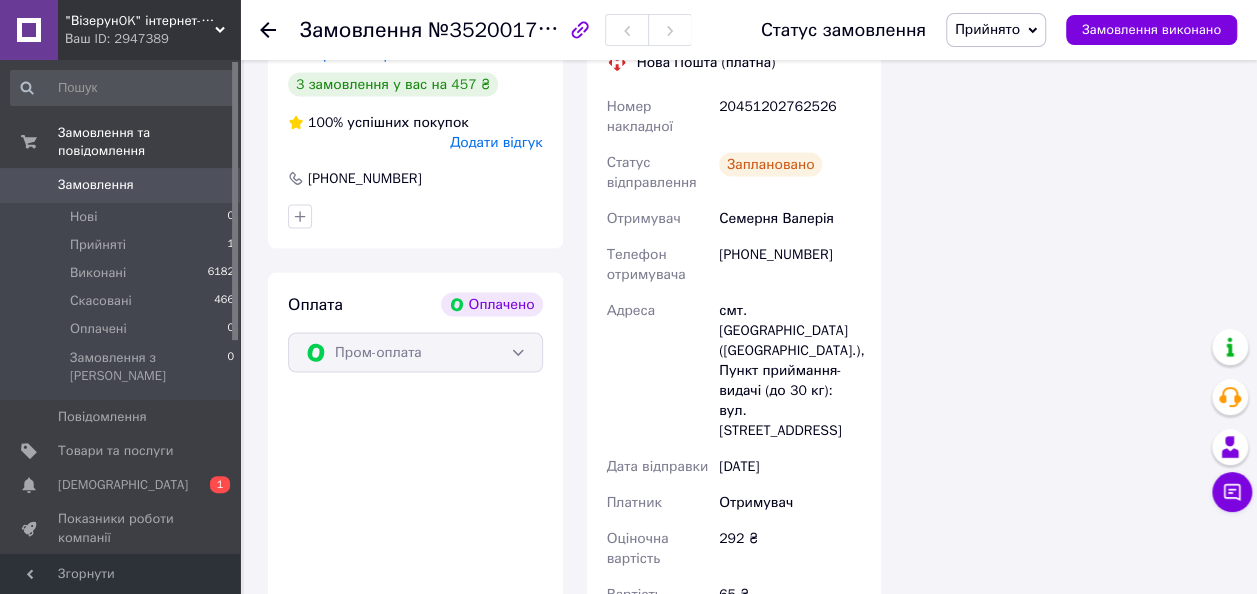 scroll, scrollTop: 1852, scrollLeft: 0, axis: vertical 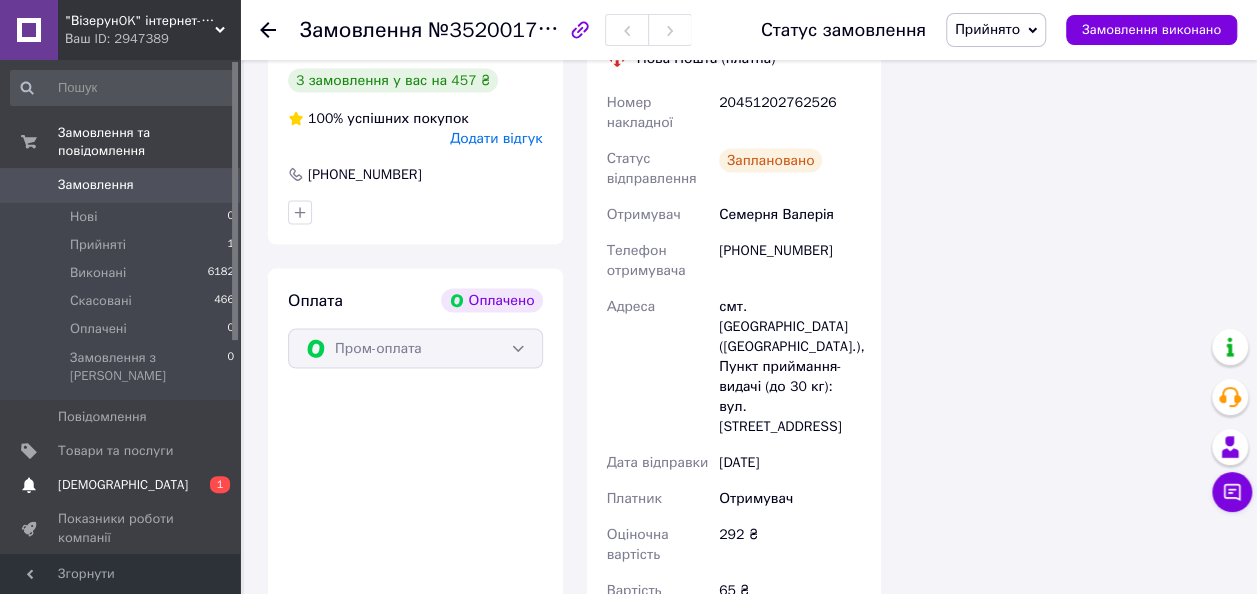 click on "[DEMOGRAPHIC_DATA]" at bounding box center [123, 485] 